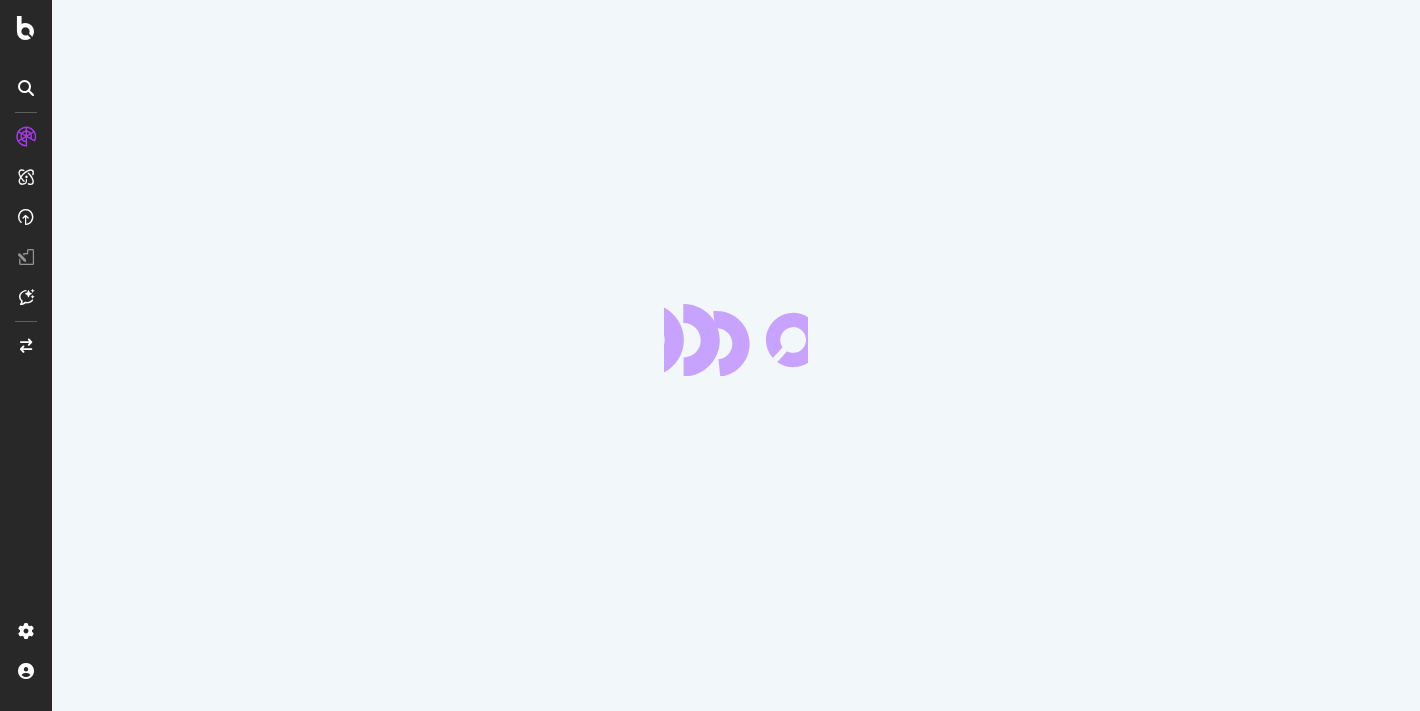 scroll, scrollTop: 0, scrollLeft: 0, axis: both 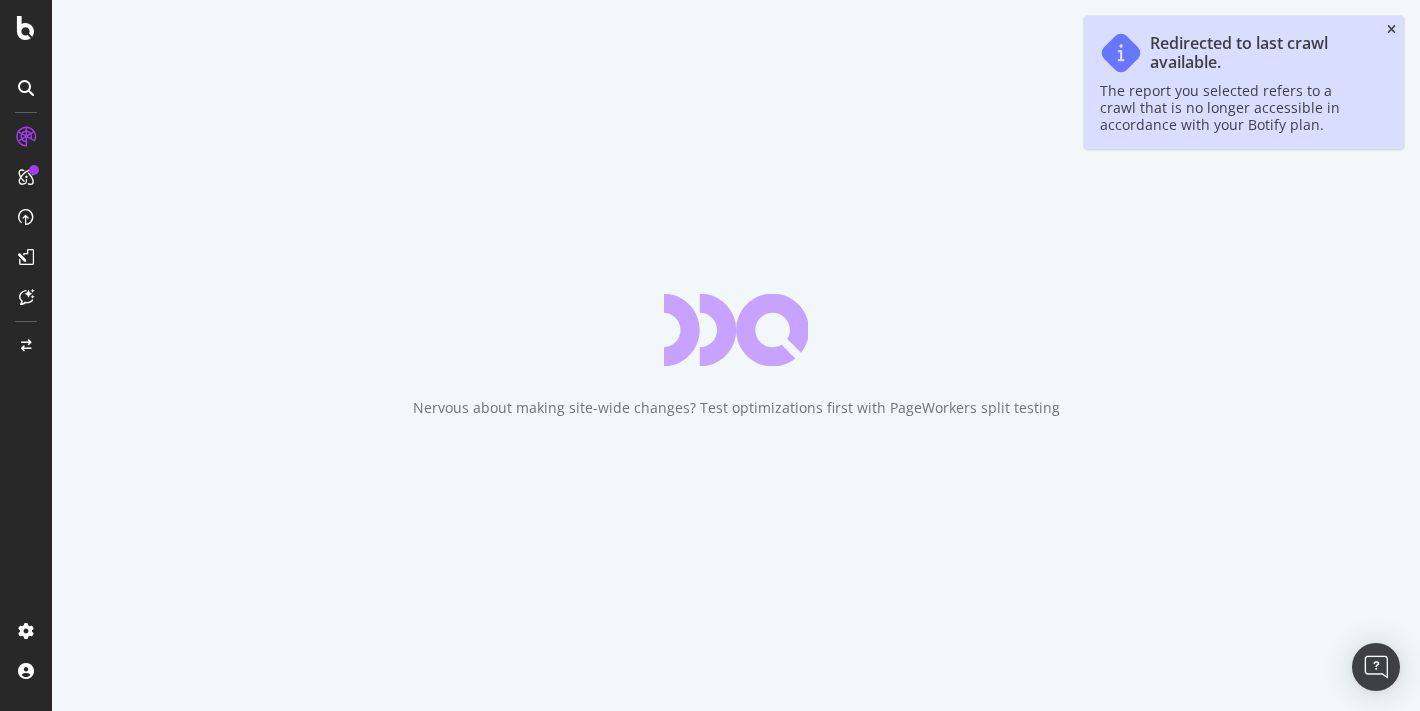 click at bounding box center (1391, 30) 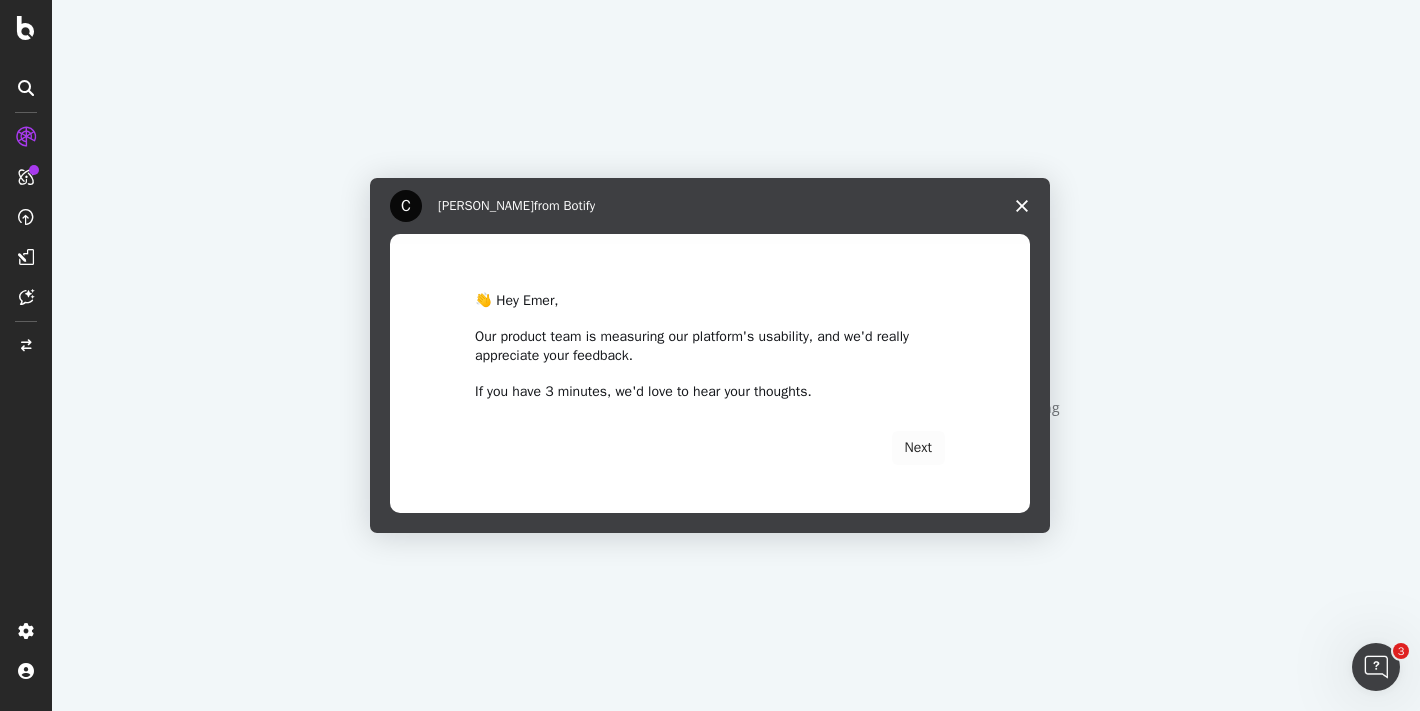 scroll, scrollTop: 0, scrollLeft: 0, axis: both 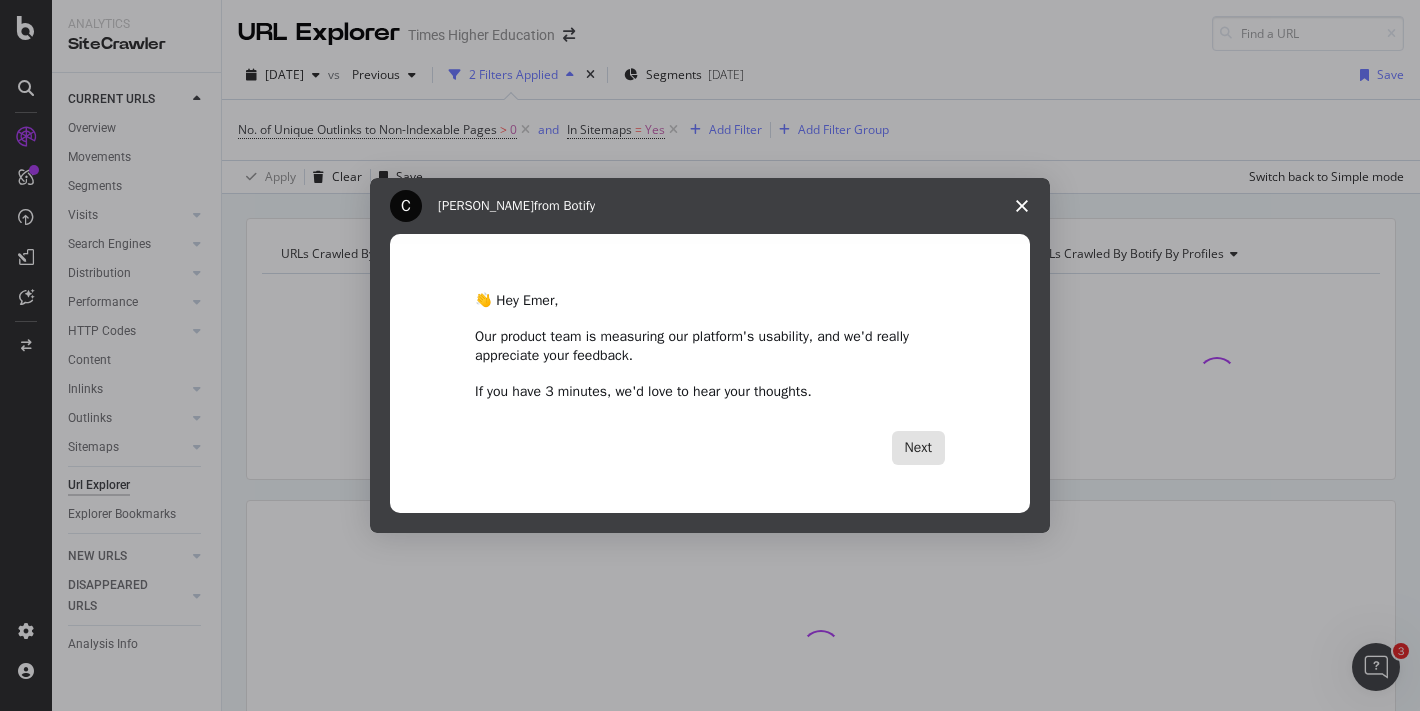 click on "Next" at bounding box center (918, 448) 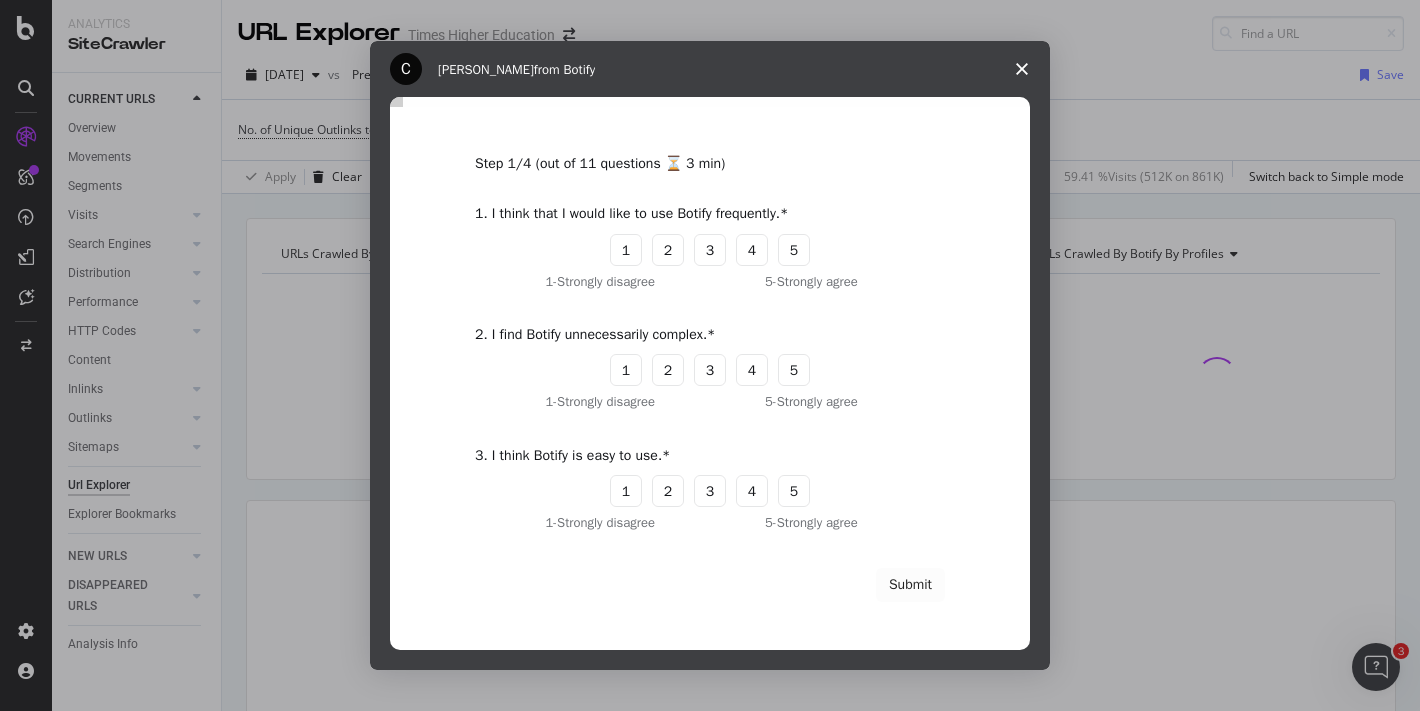 click 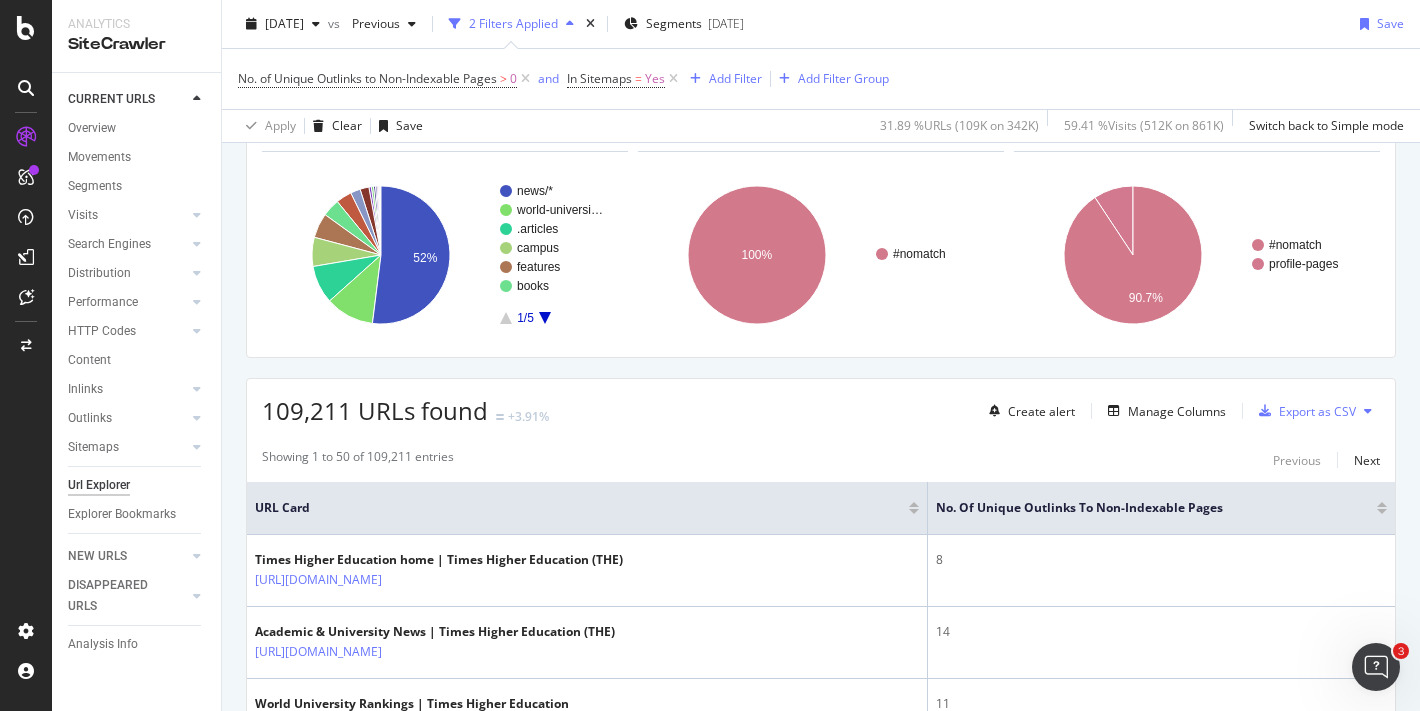 scroll, scrollTop: 38, scrollLeft: 0, axis: vertical 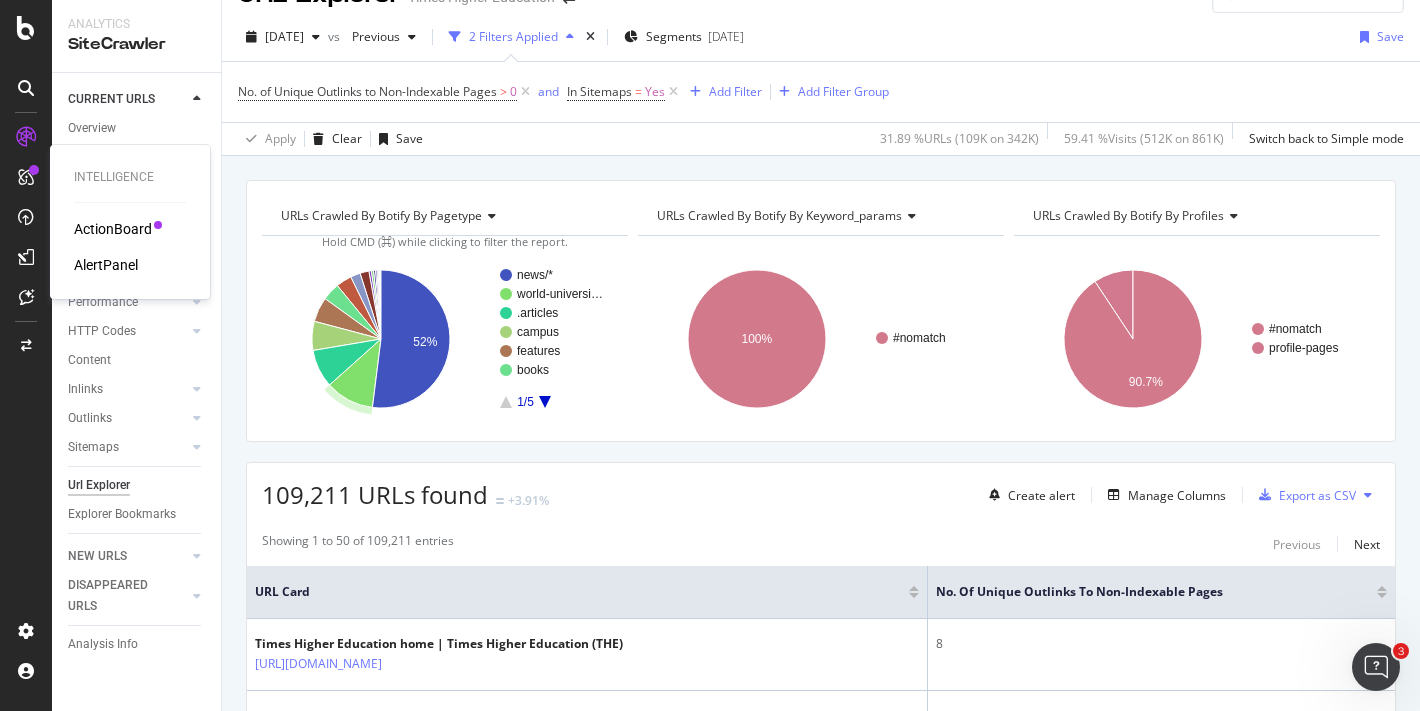 click on "AlertPanel" at bounding box center [106, 265] 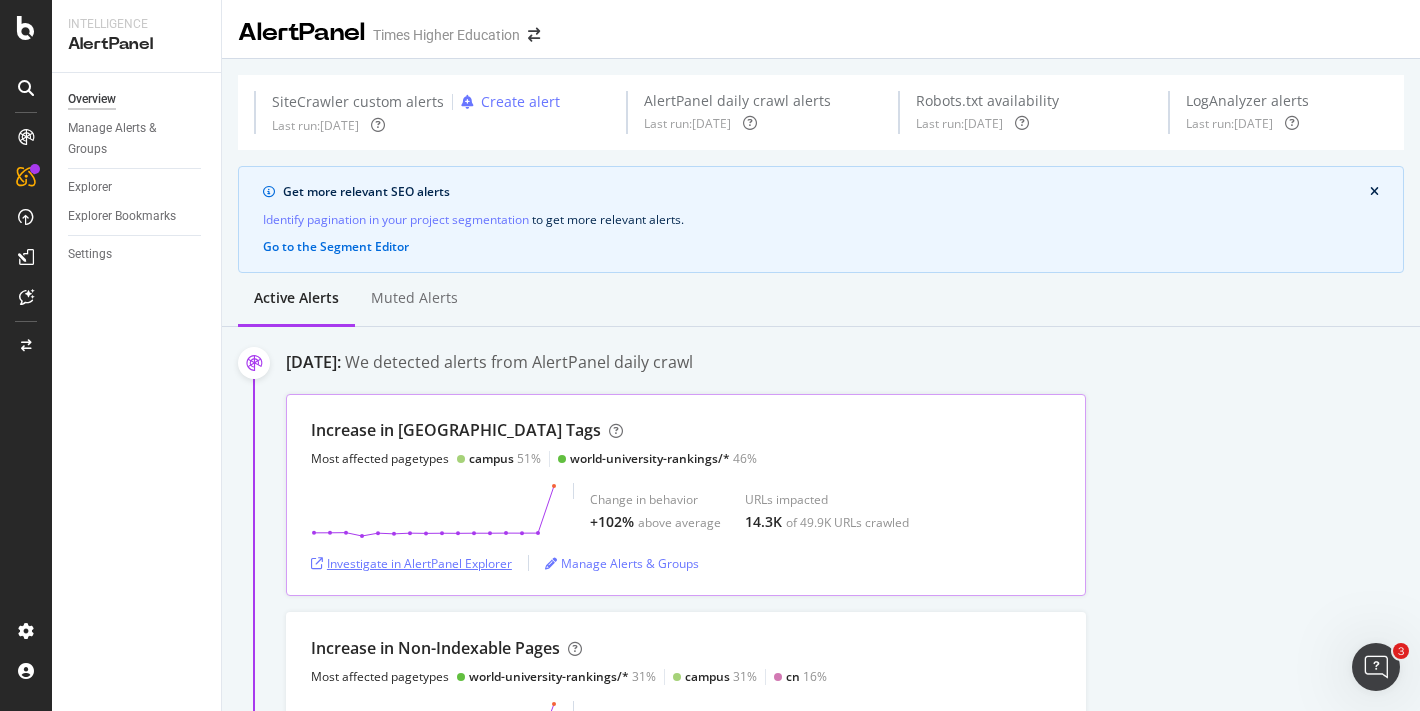 click on "Investigate in AlertPanel Explorer" at bounding box center [411, 563] 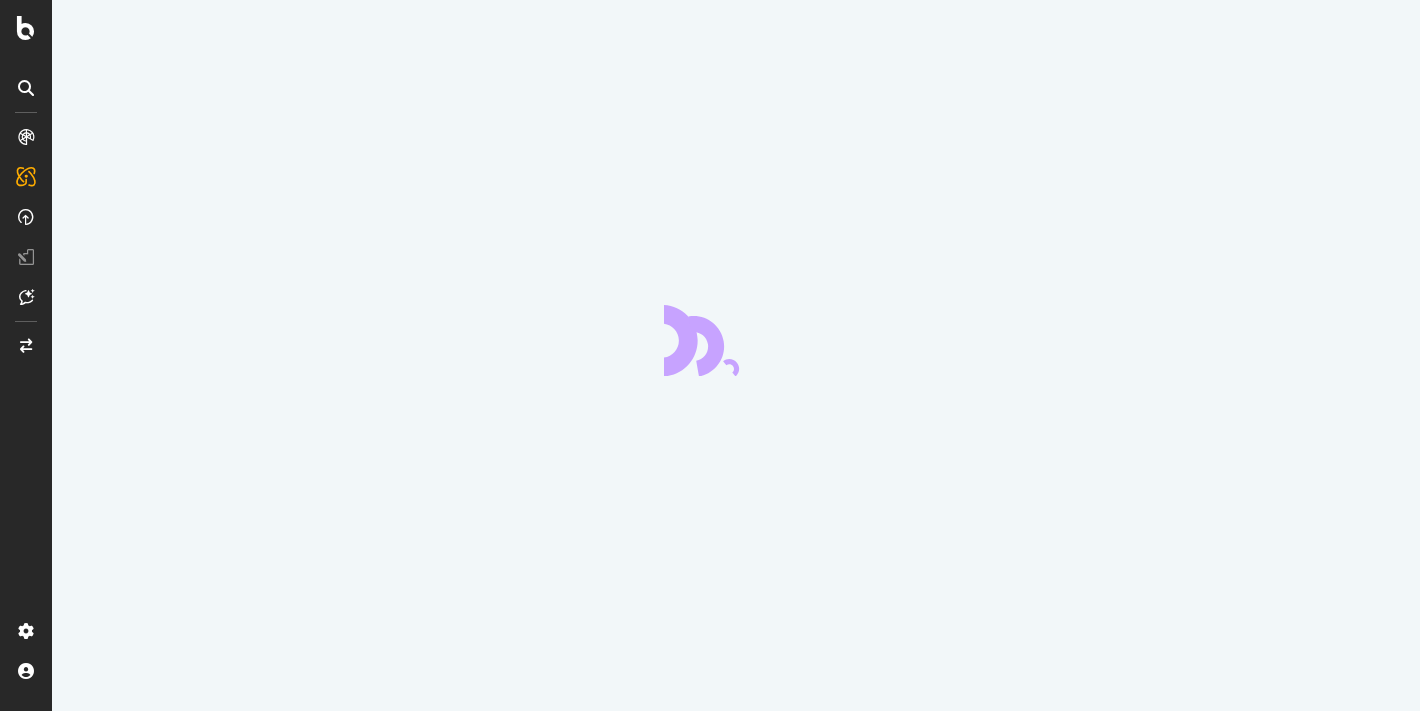 scroll, scrollTop: 0, scrollLeft: 0, axis: both 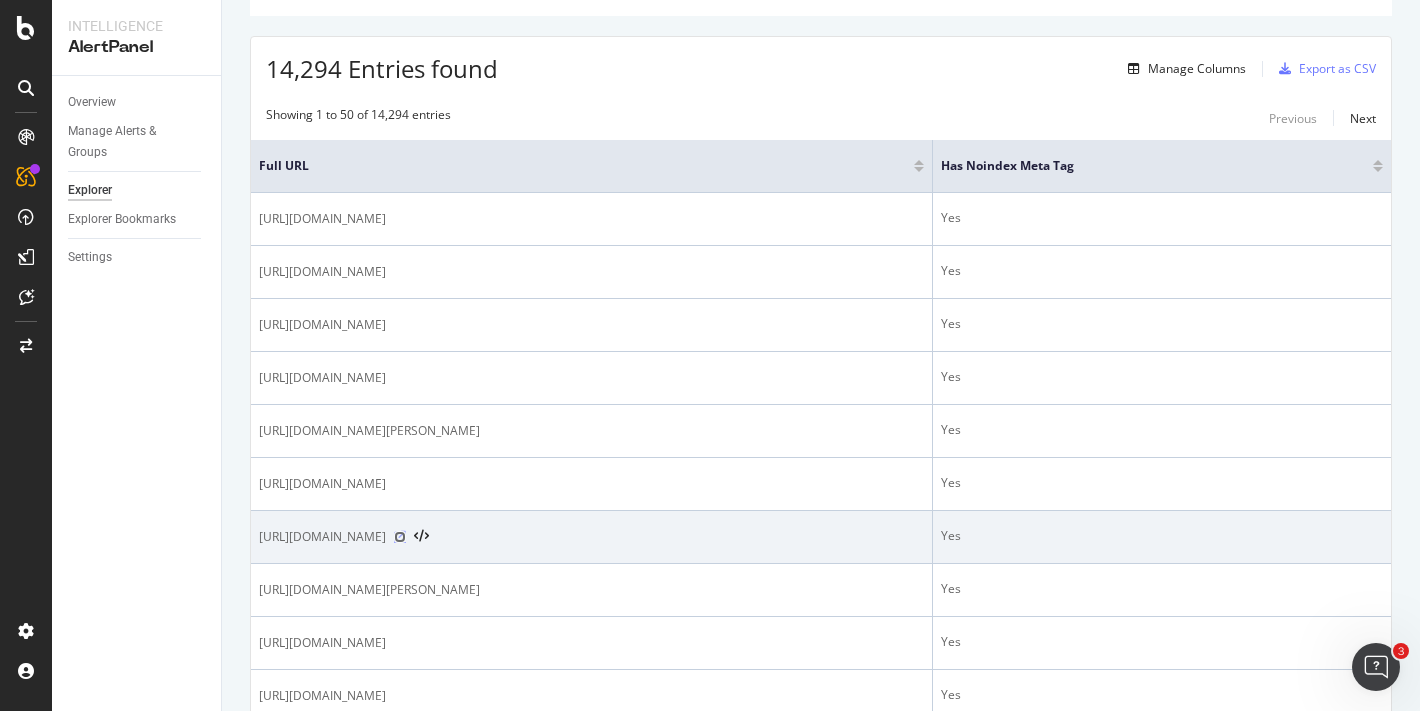 click at bounding box center [400, 537] 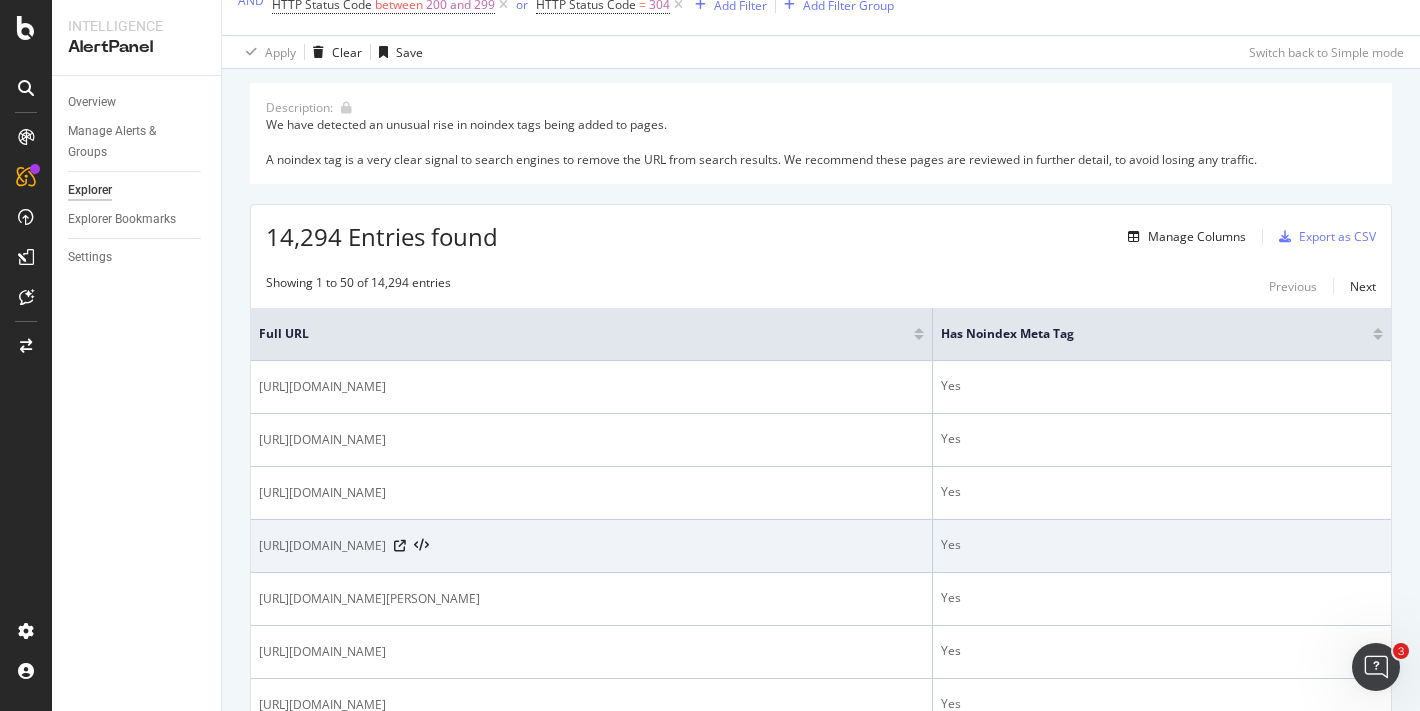 scroll, scrollTop: 0, scrollLeft: 0, axis: both 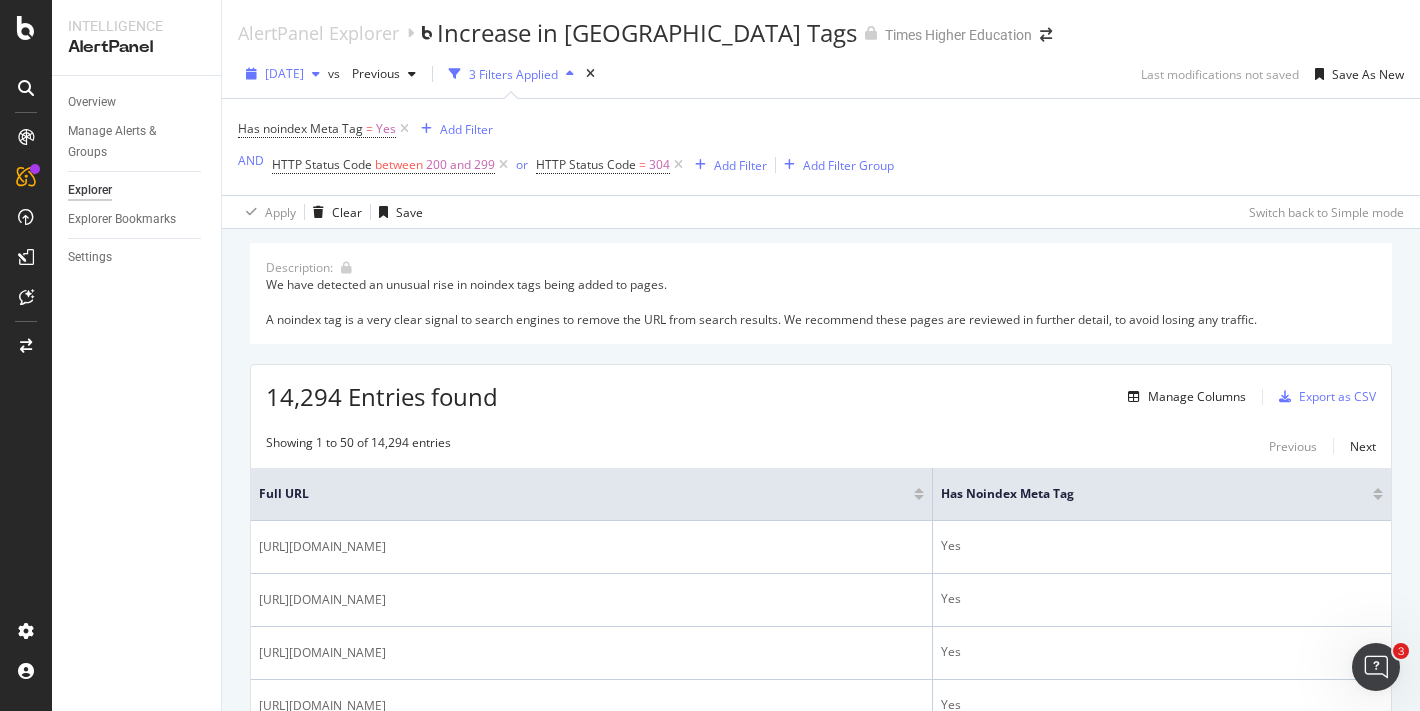 click on "[DATE]" at bounding box center [284, 73] 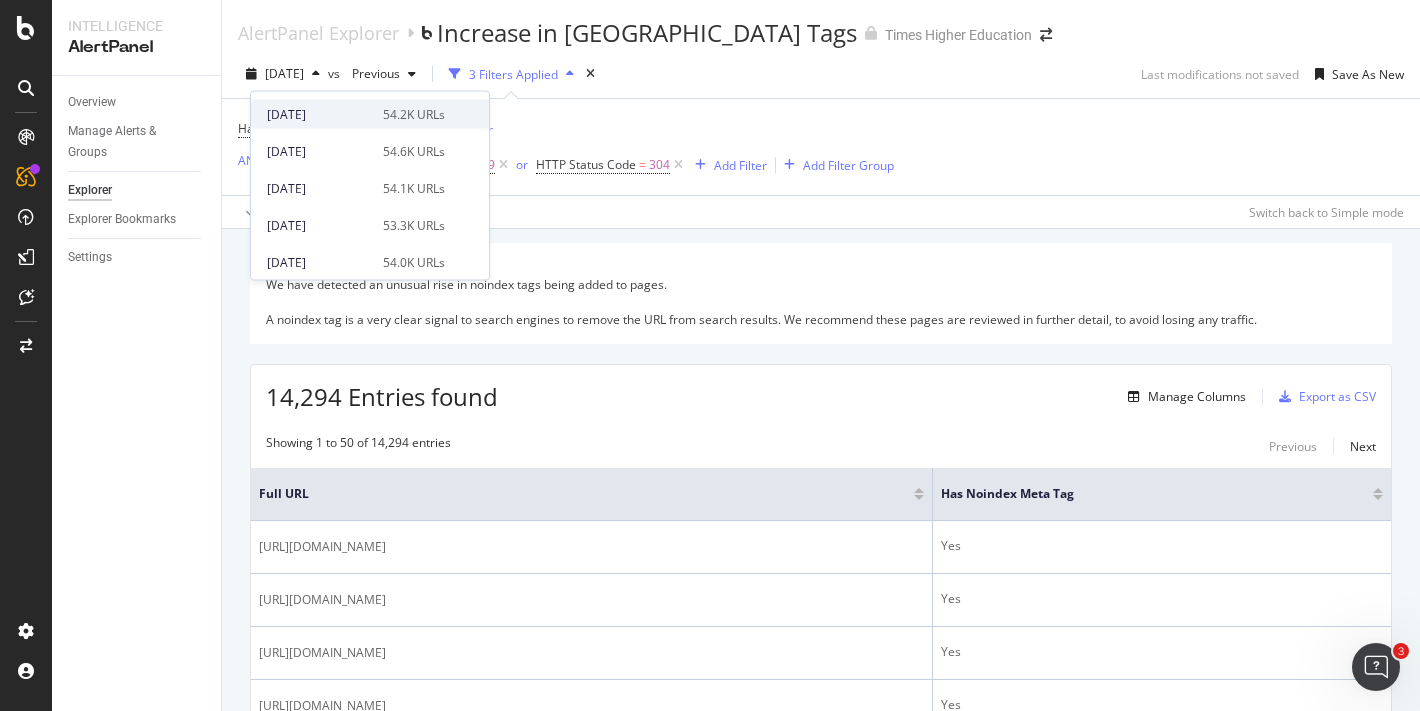 click on "[DATE]" at bounding box center [319, 114] 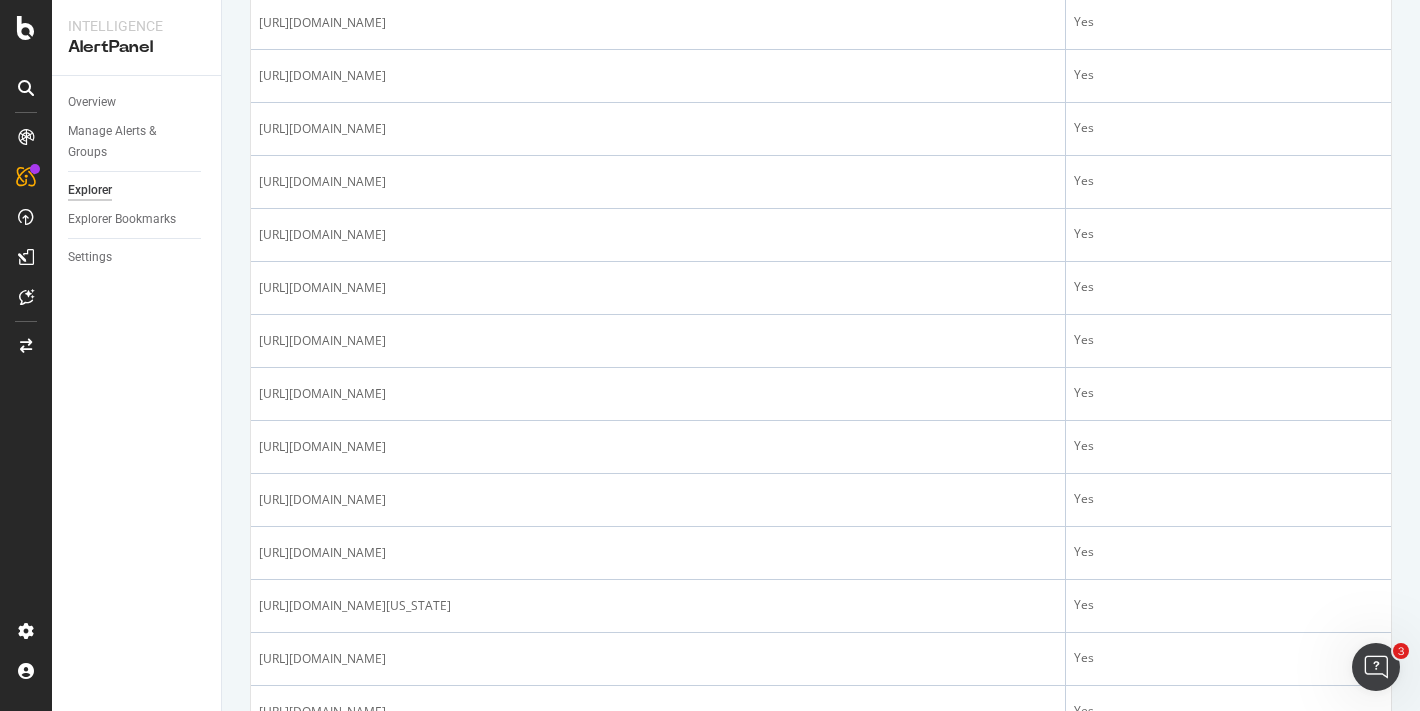 scroll, scrollTop: 2596, scrollLeft: 0, axis: vertical 